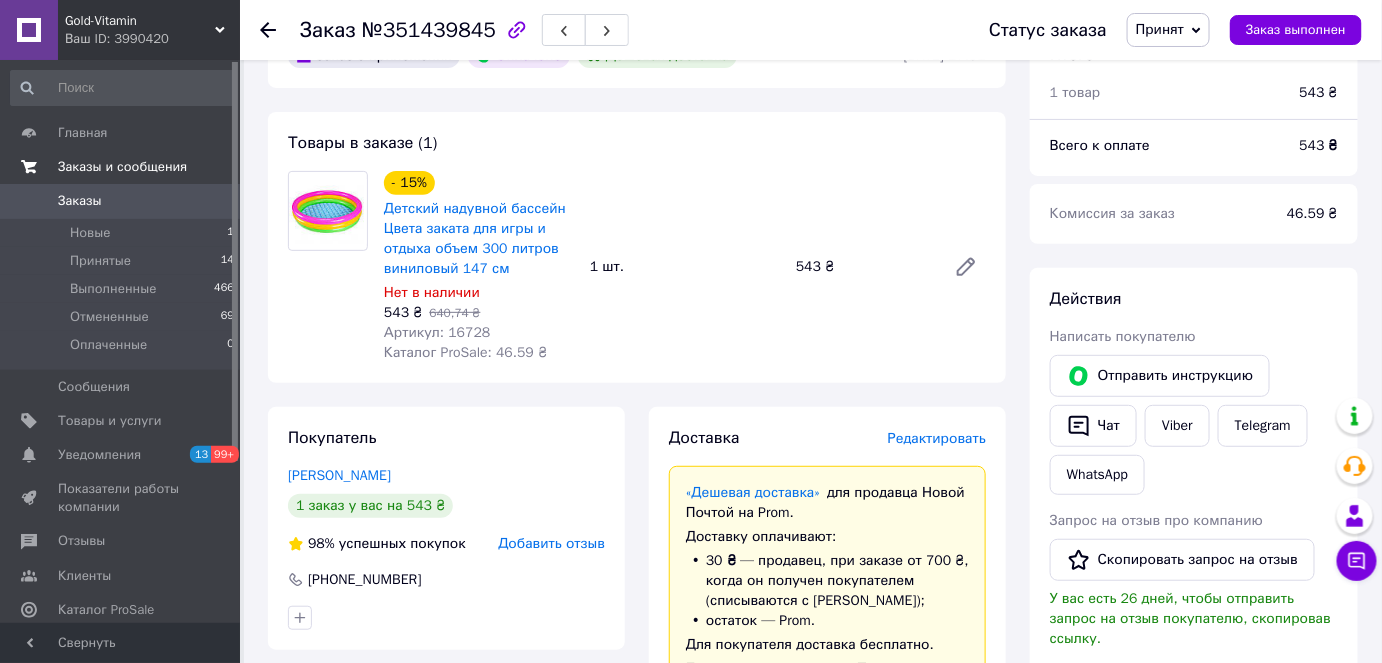 scroll, scrollTop: 90, scrollLeft: 0, axis: vertical 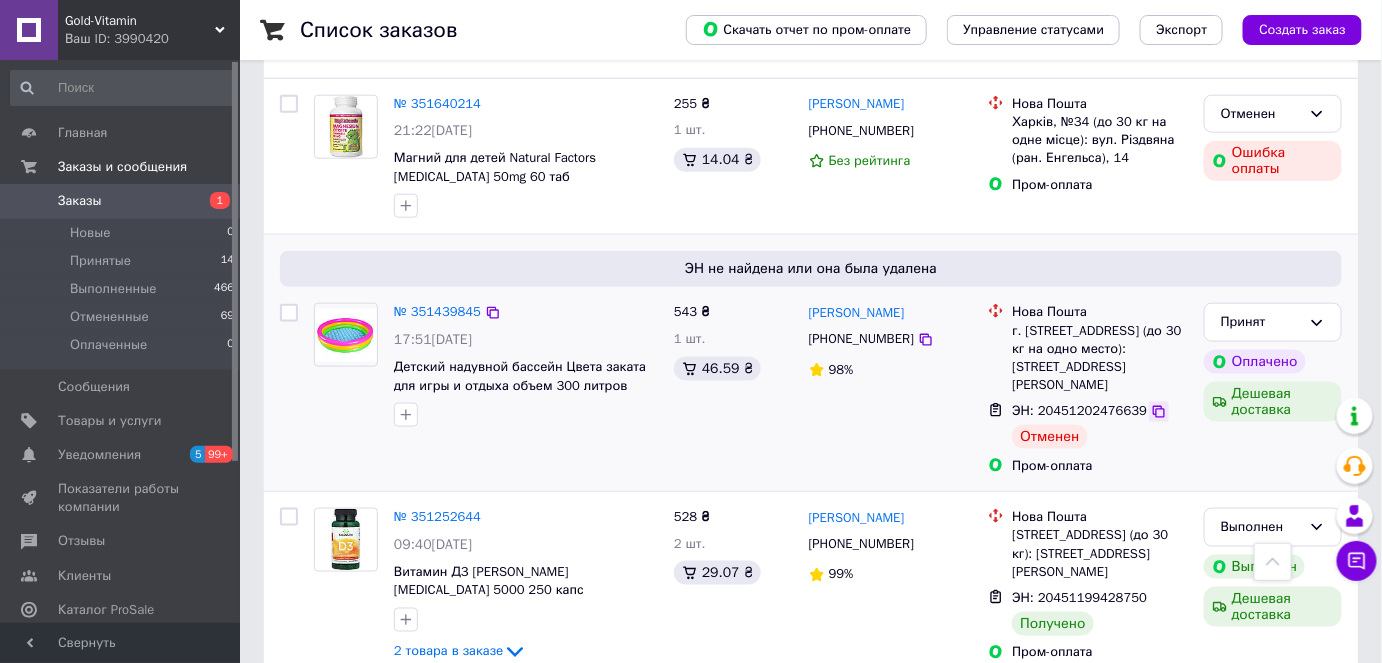 click 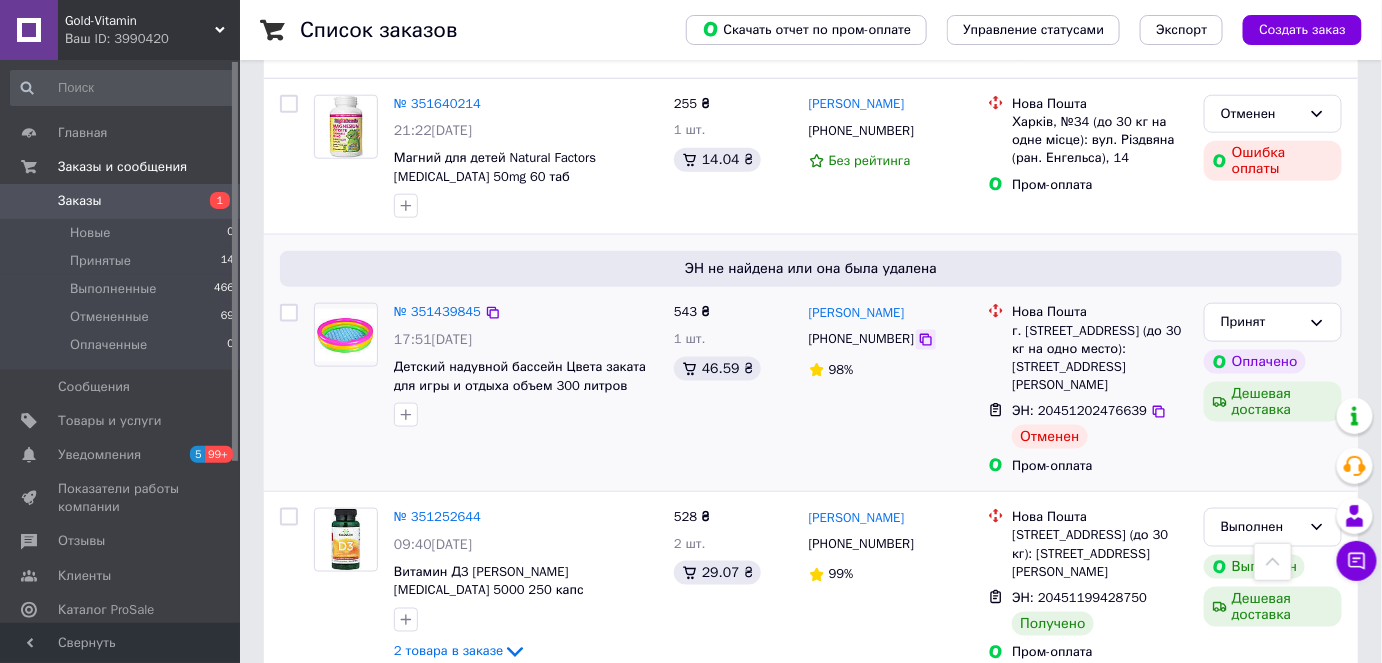 click 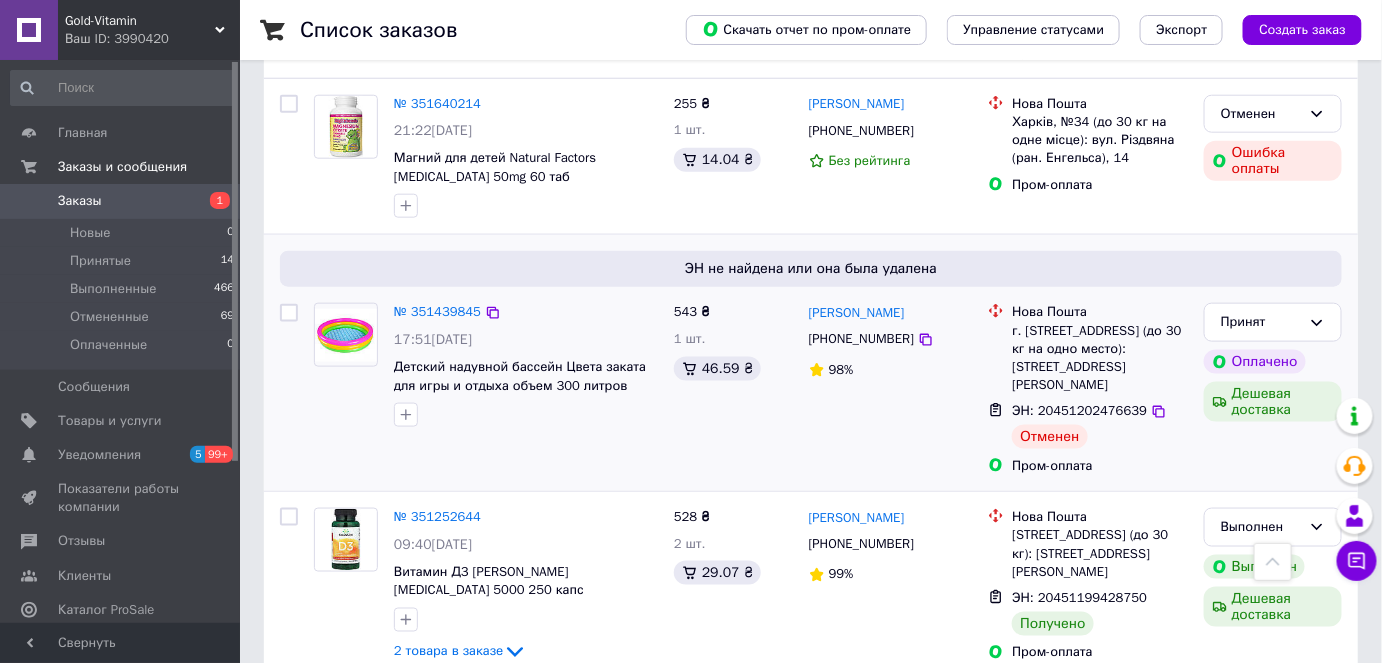 click on "№ 351439845" at bounding box center (437, 312) 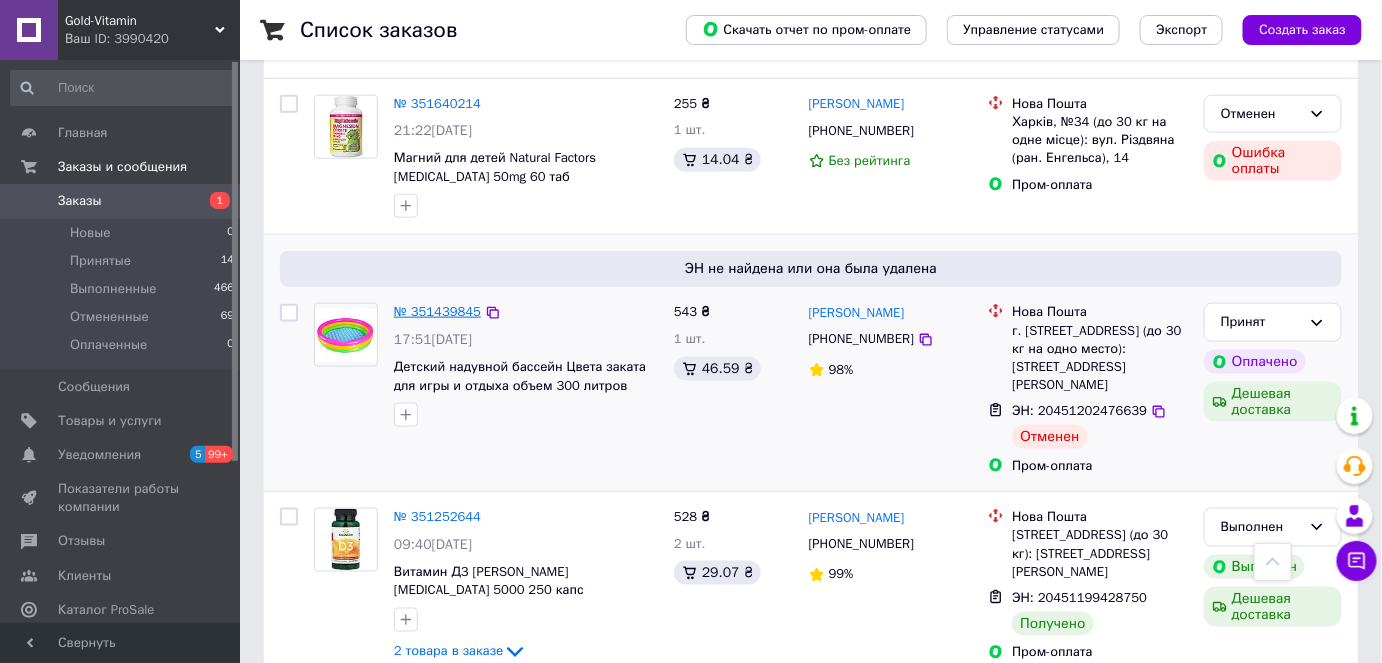 click on "№ 351439845" at bounding box center (437, 311) 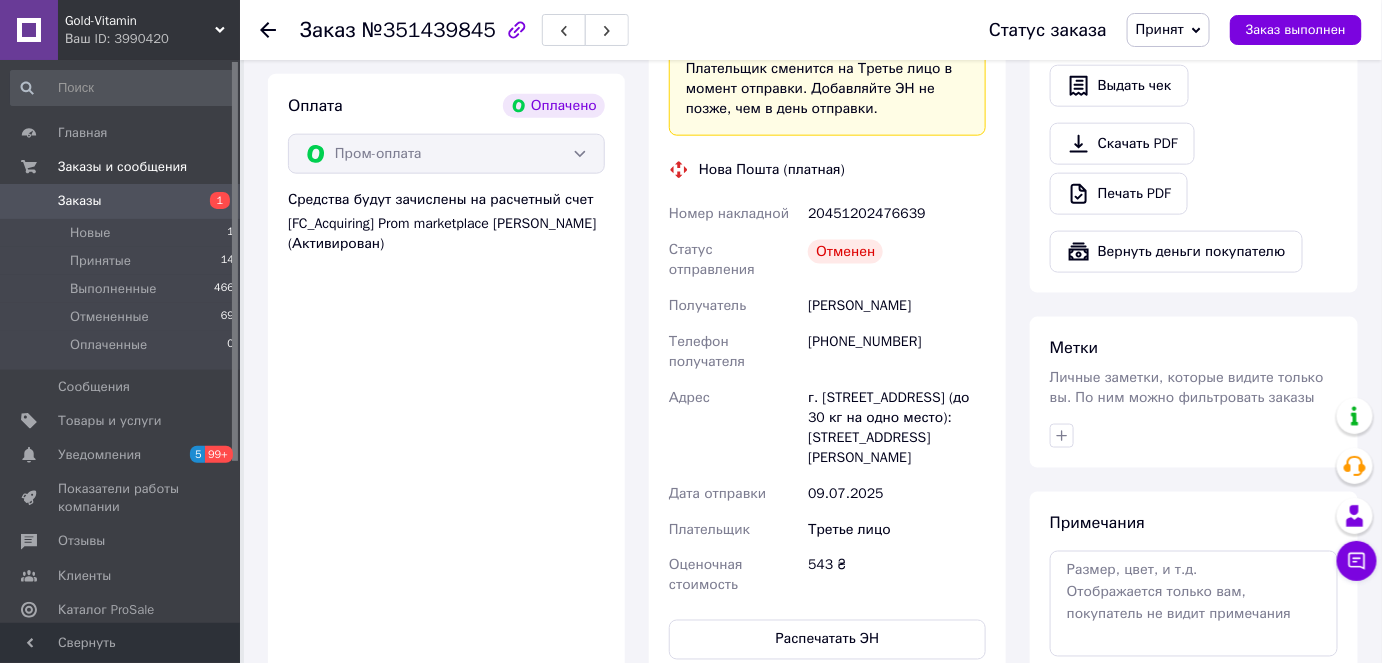 scroll, scrollTop: 589, scrollLeft: 0, axis: vertical 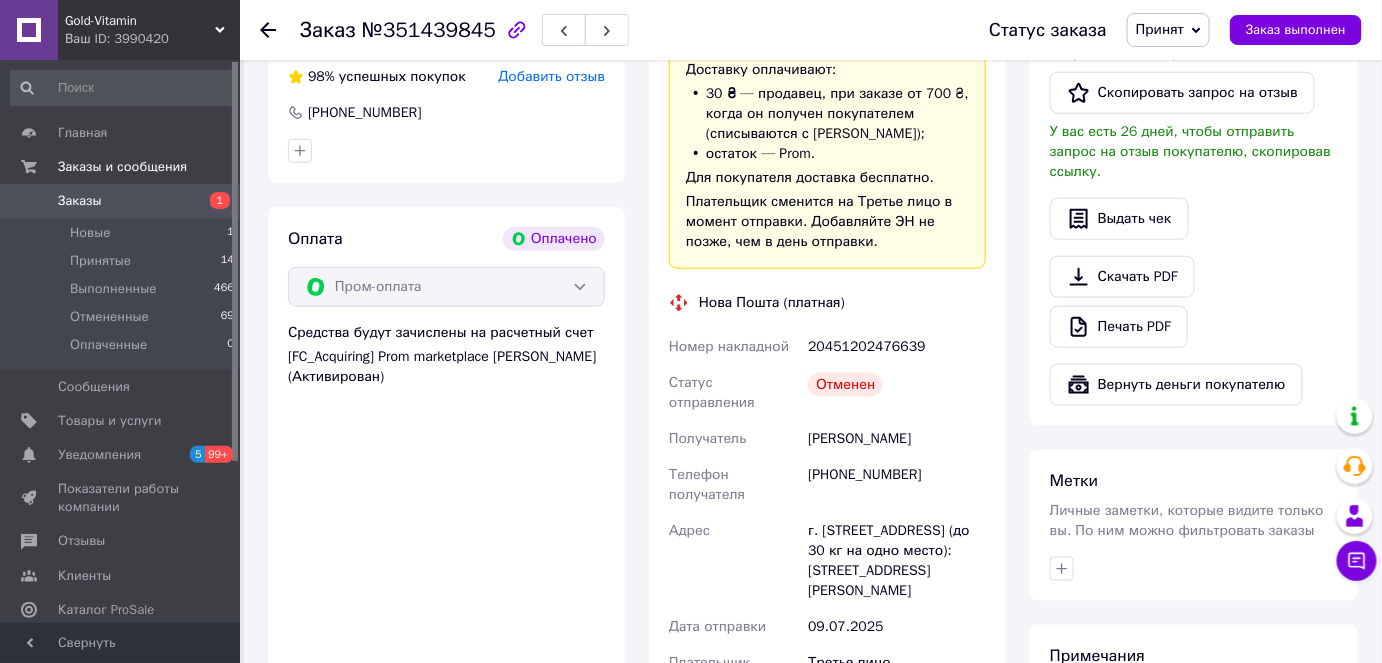 click on "[PERSON_NAME]" at bounding box center (897, 439) 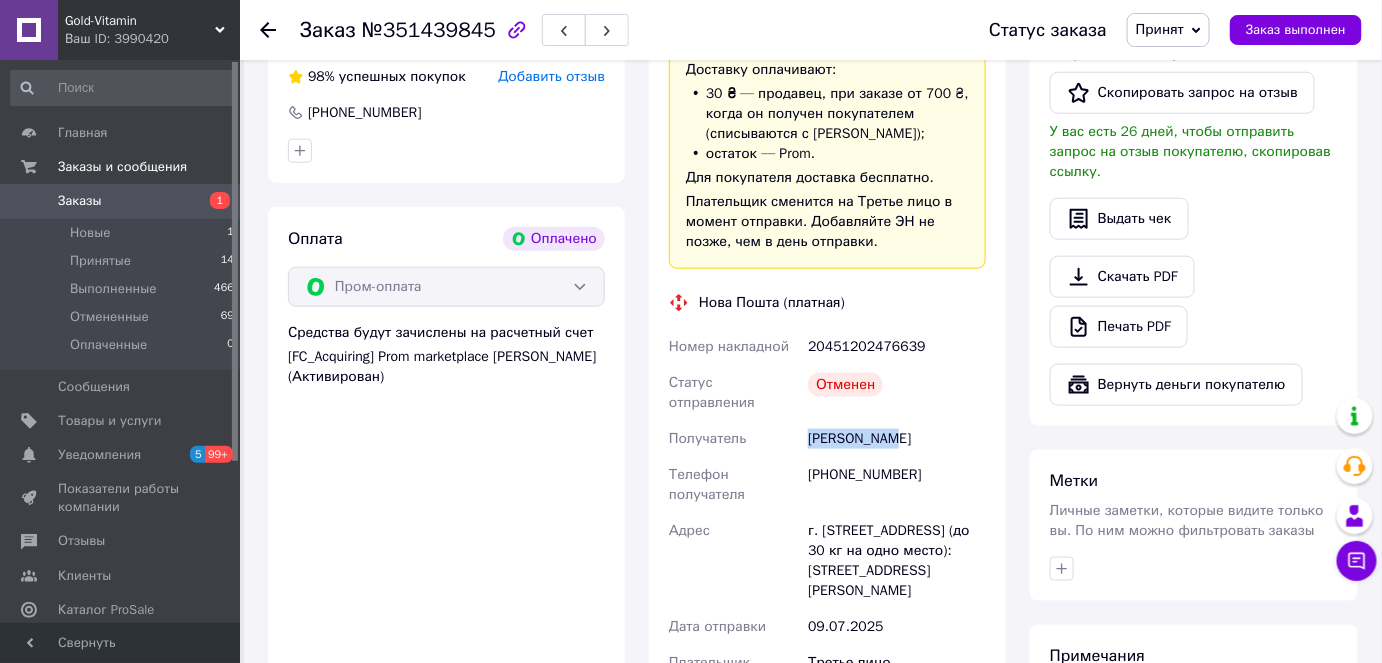 click on "[PERSON_NAME]" at bounding box center [897, 439] 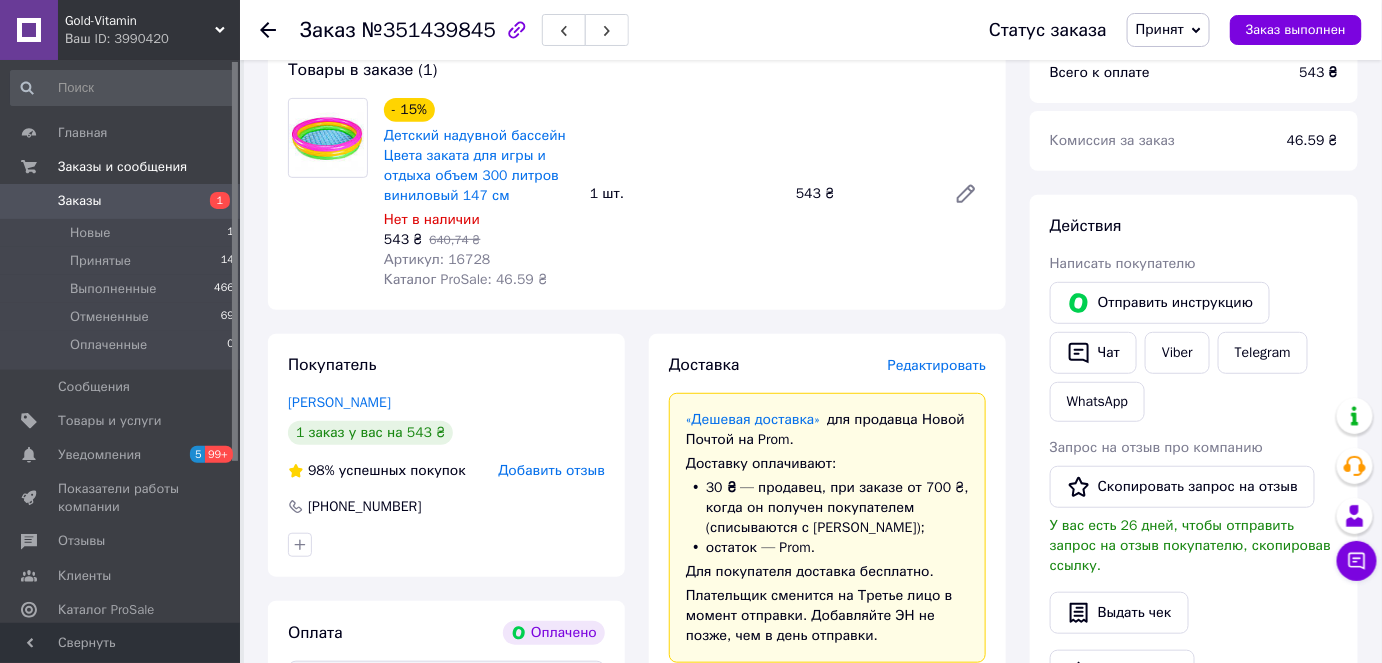 scroll, scrollTop: 225, scrollLeft: 0, axis: vertical 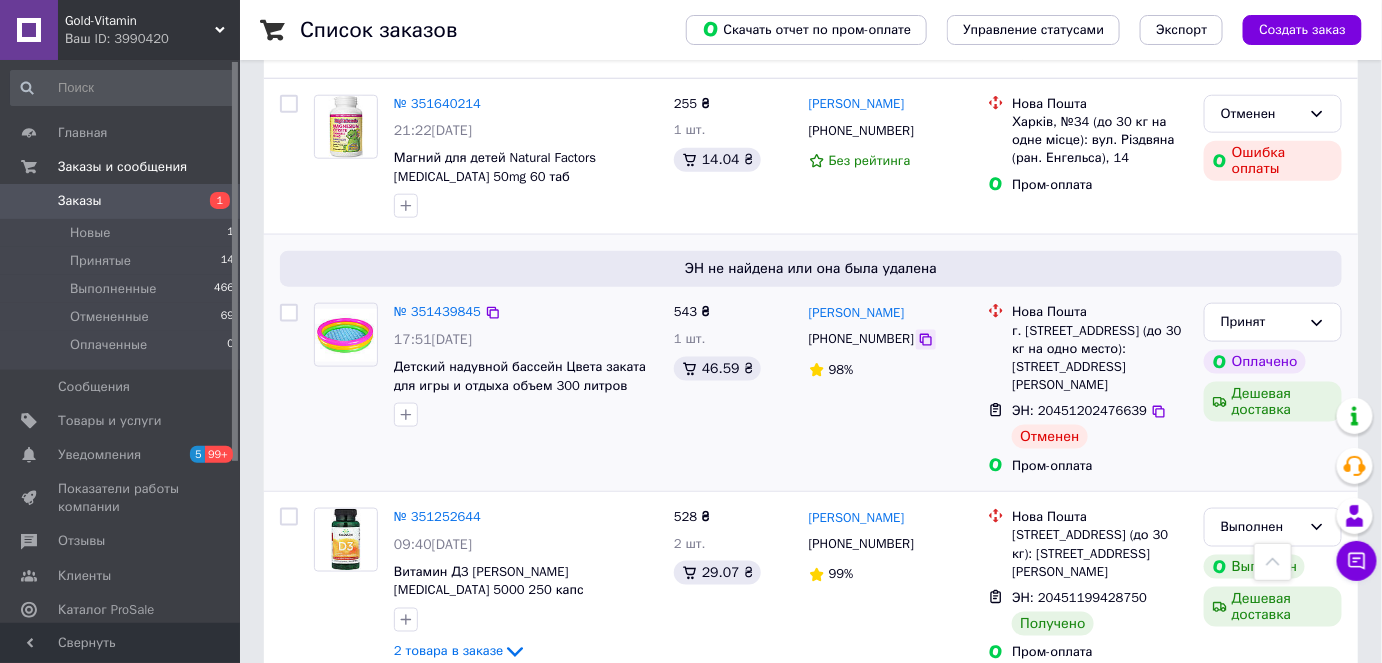 click 